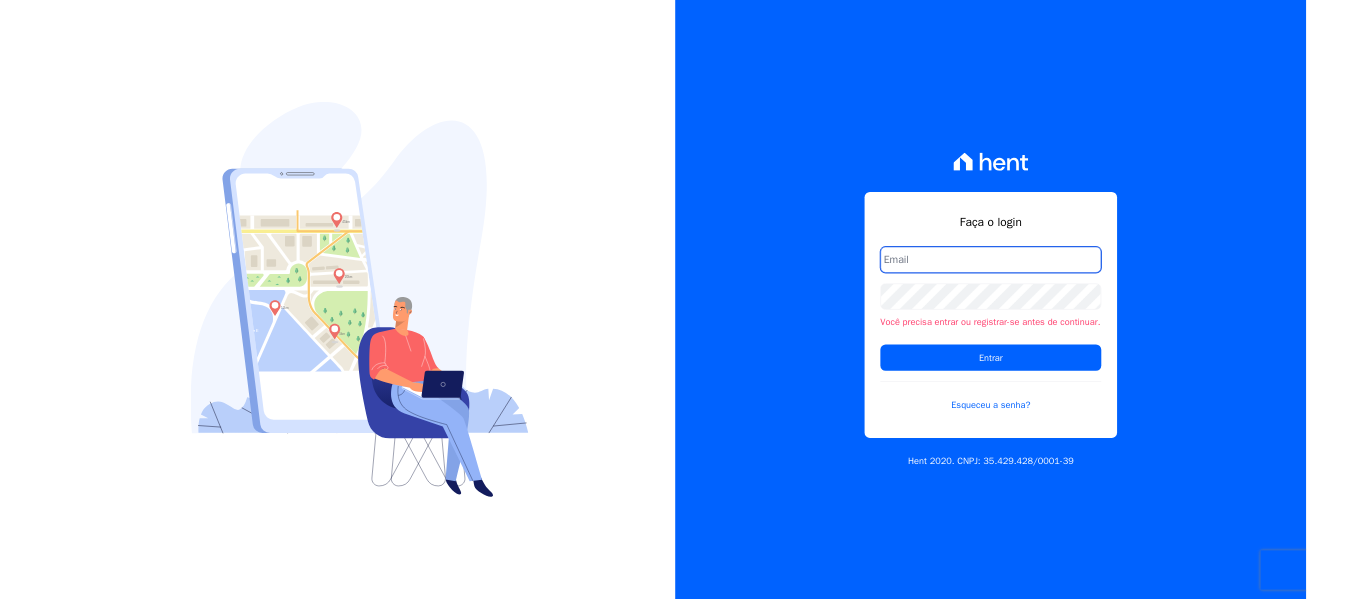 scroll, scrollTop: 0, scrollLeft: 0, axis: both 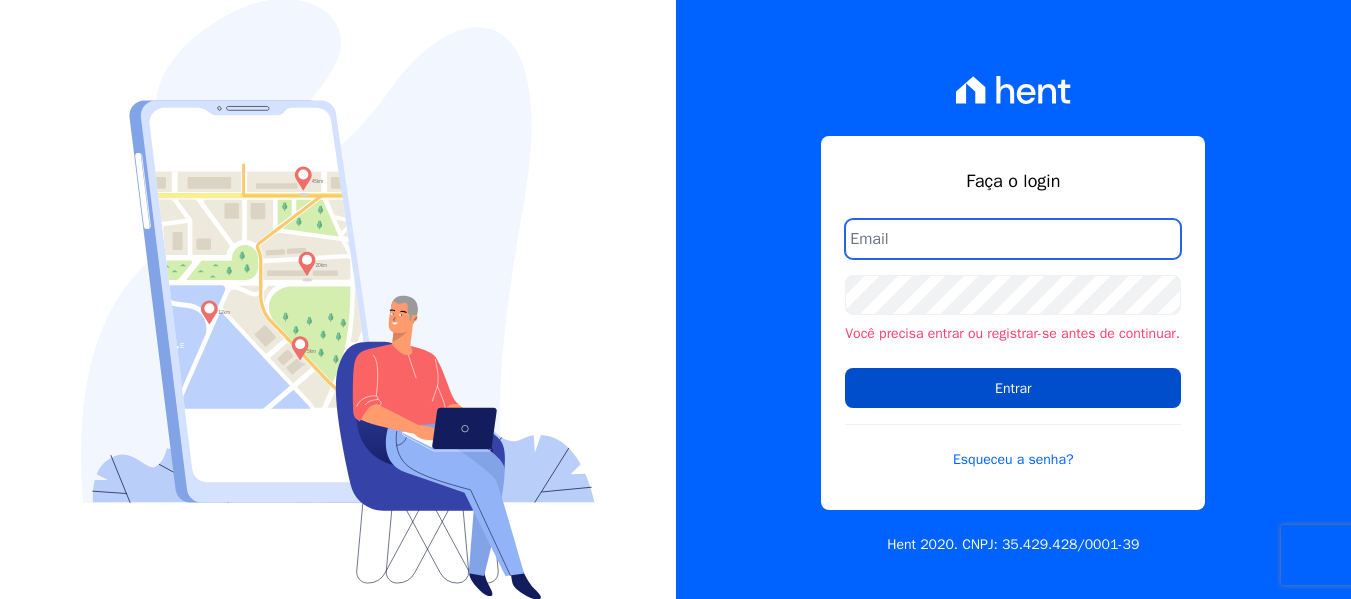 type on "[EMAIL]" 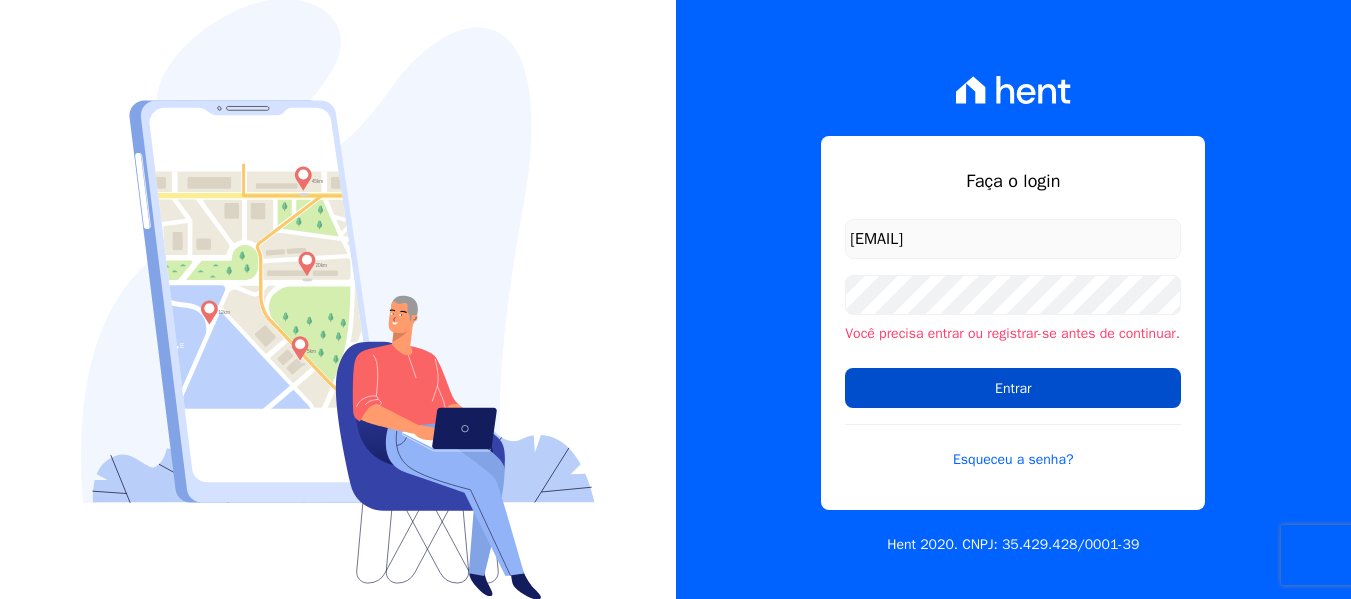 click on "Entrar" at bounding box center (1013, 388) 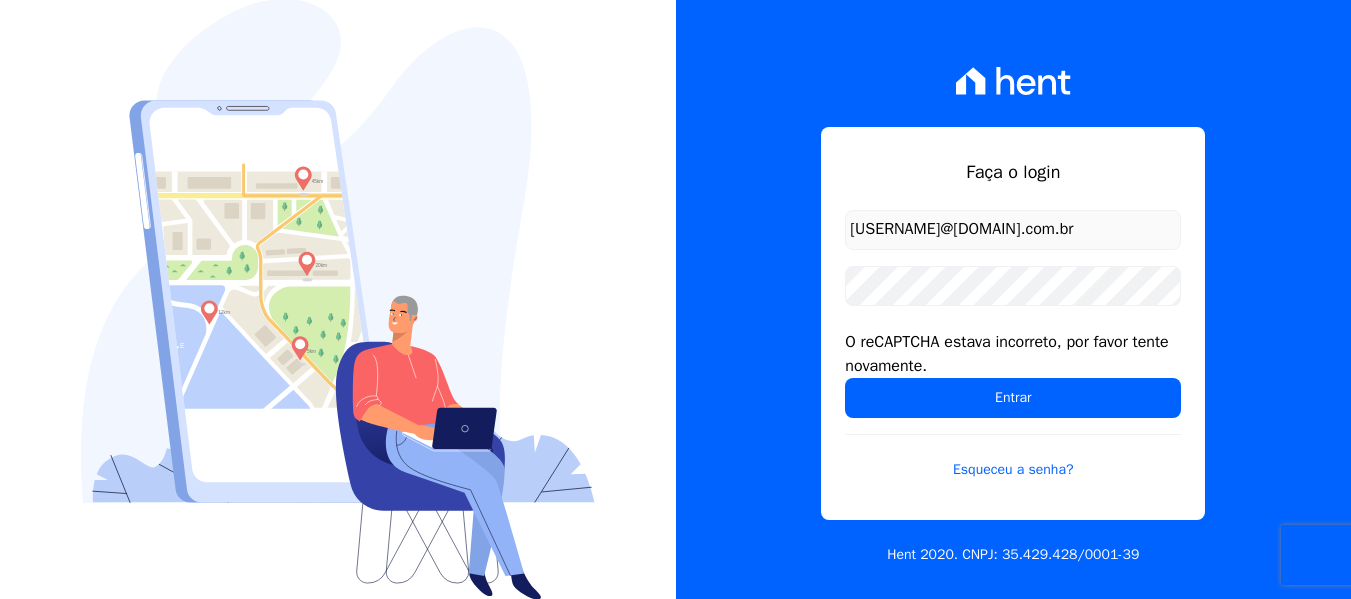 scroll, scrollTop: 0, scrollLeft: 0, axis: both 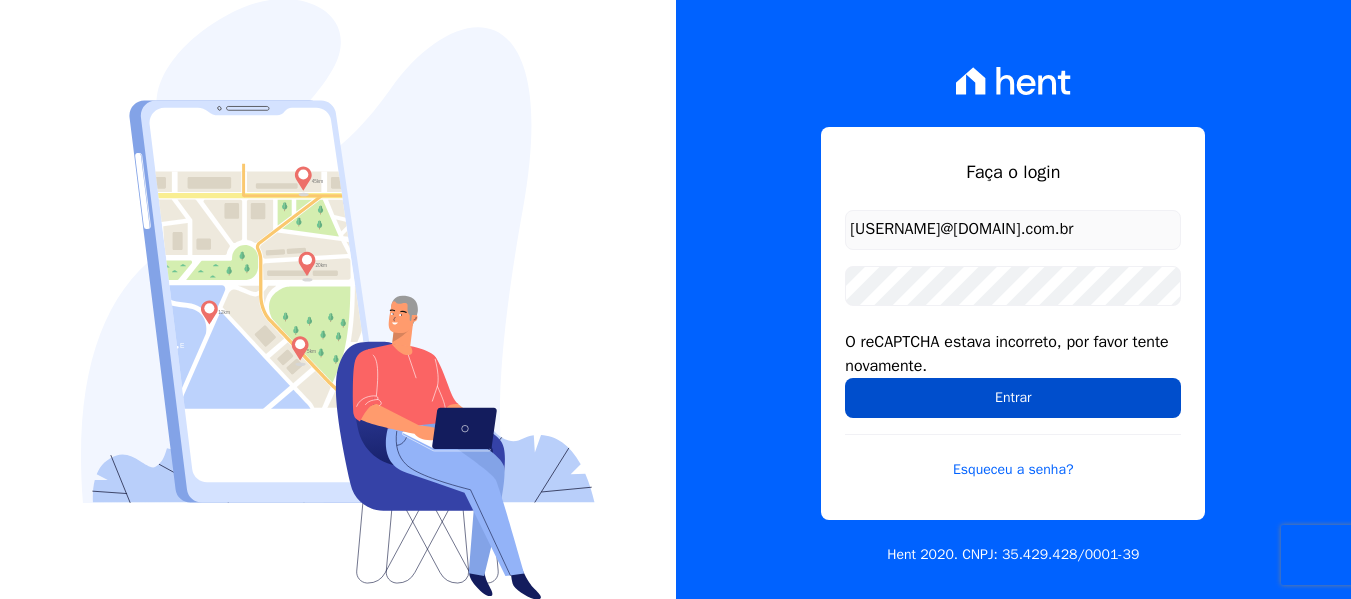 click on "Entrar" at bounding box center (1013, 398) 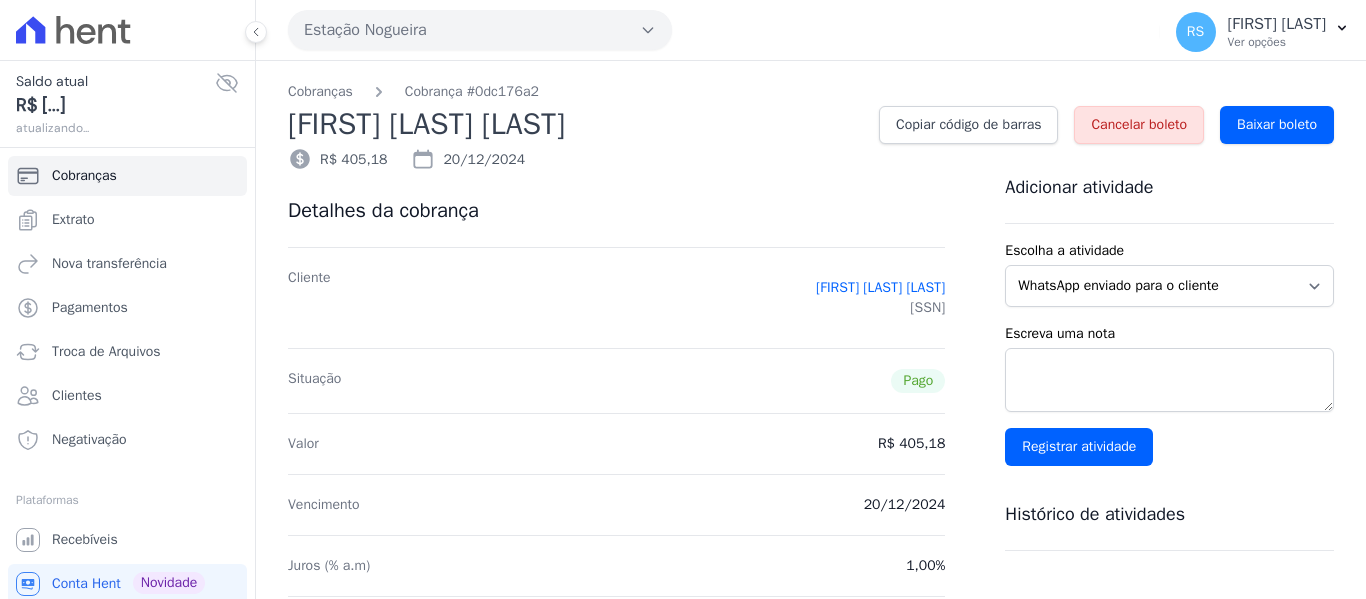 scroll, scrollTop: 0, scrollLeft: 0, axis: both 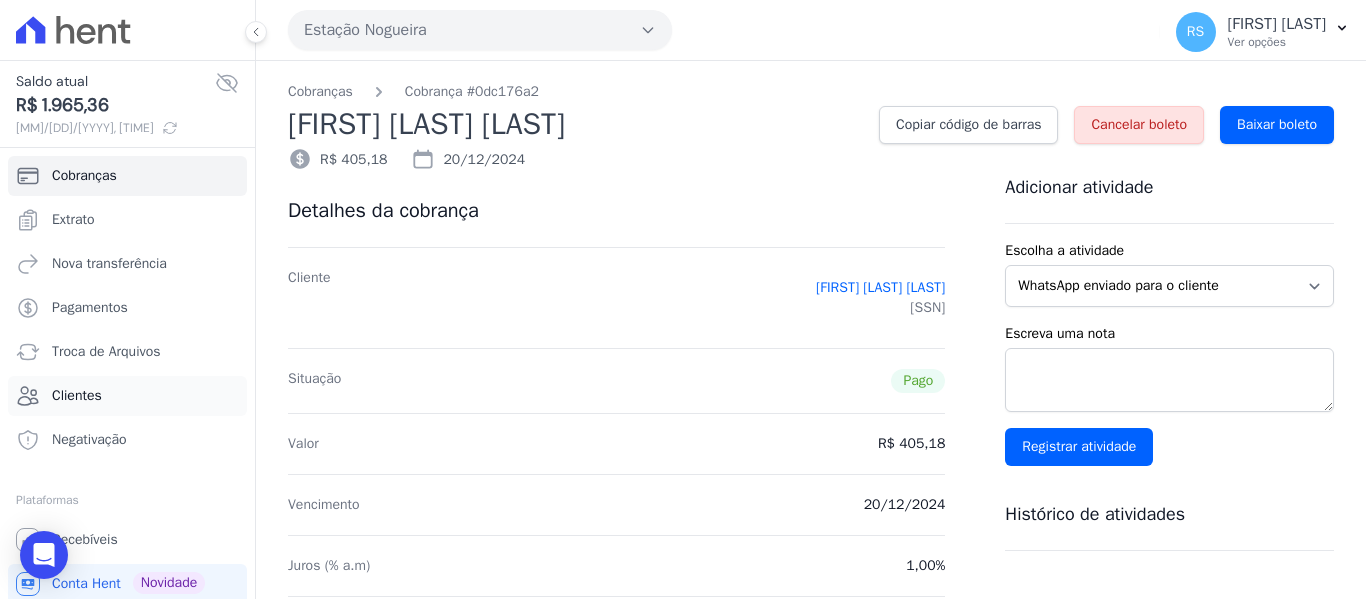 click on "Clientes" at bounding box center (77, 396) 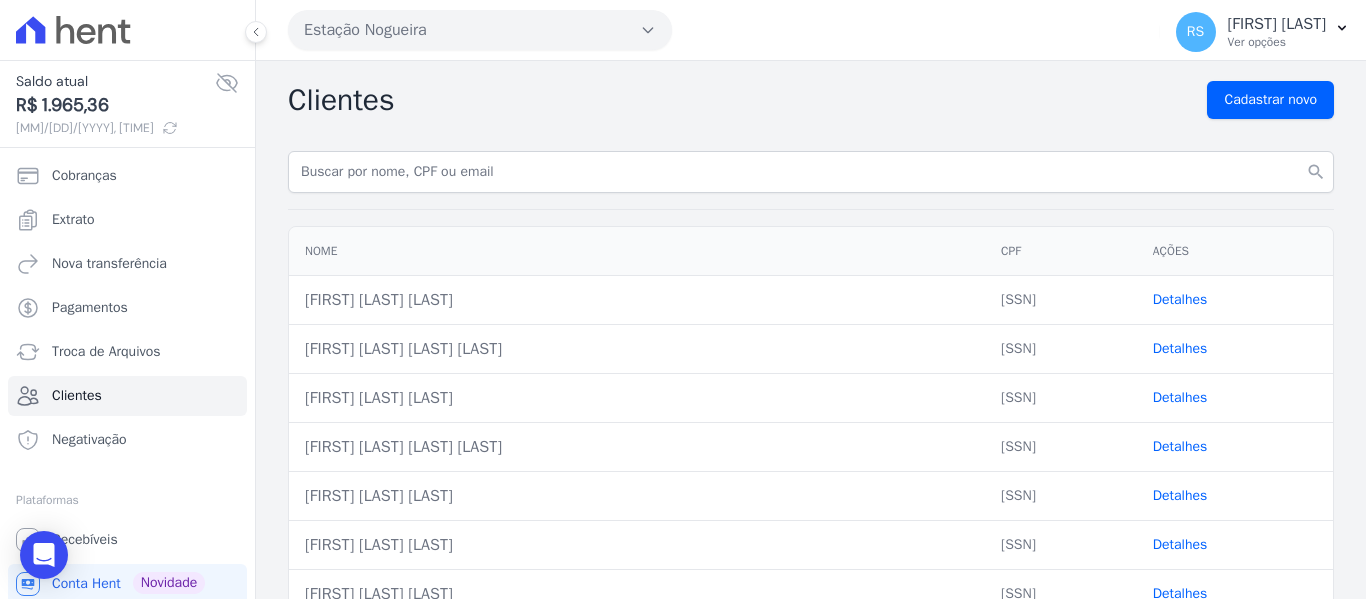 click on "Estação Nogueira" at bounding box center (480, 30) 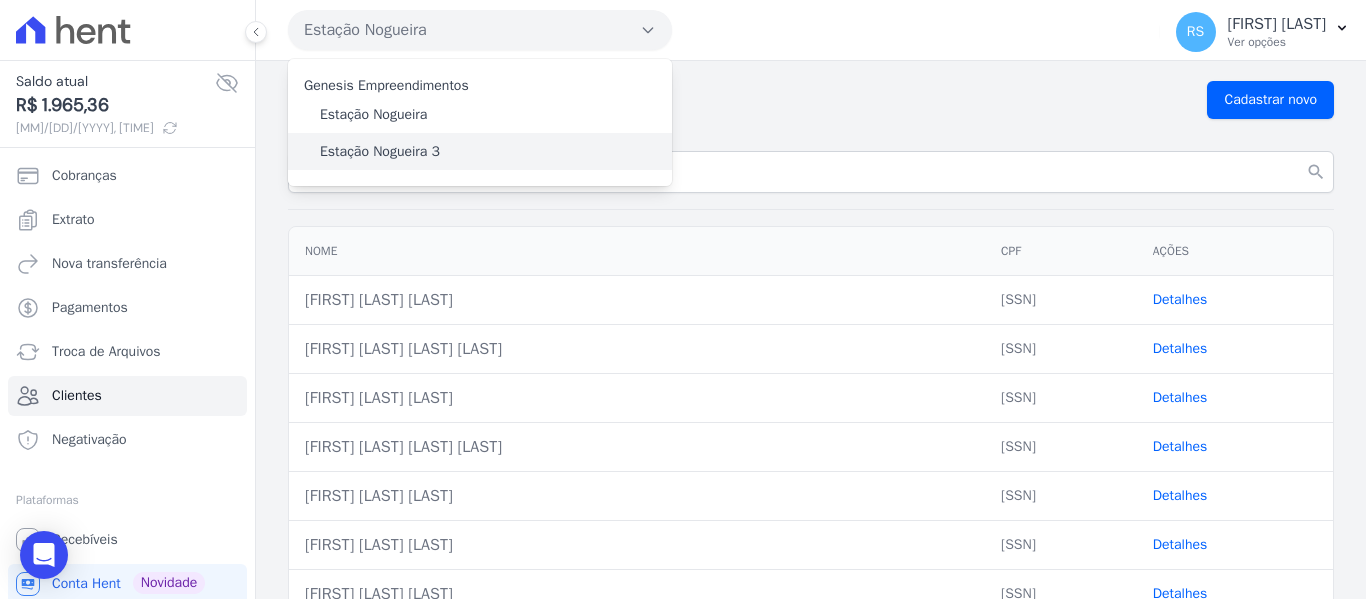 click on "Estação Nogueira 3" at bounding box center (380, 151) 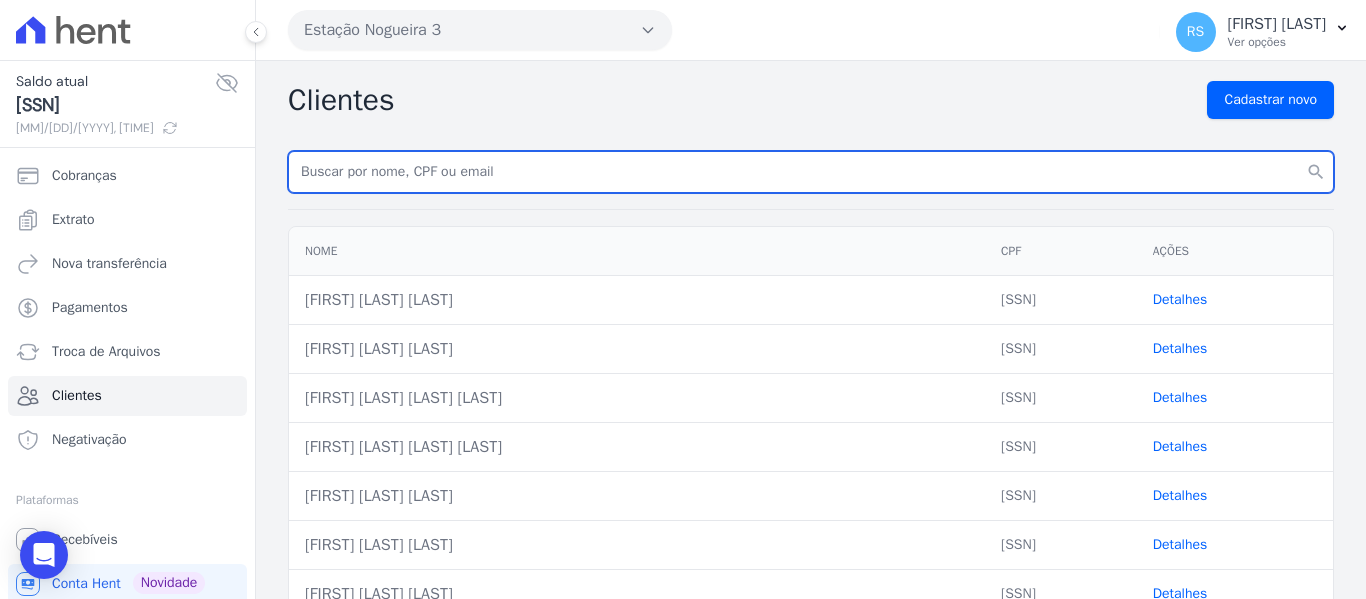click at bounding box center [811, 172] 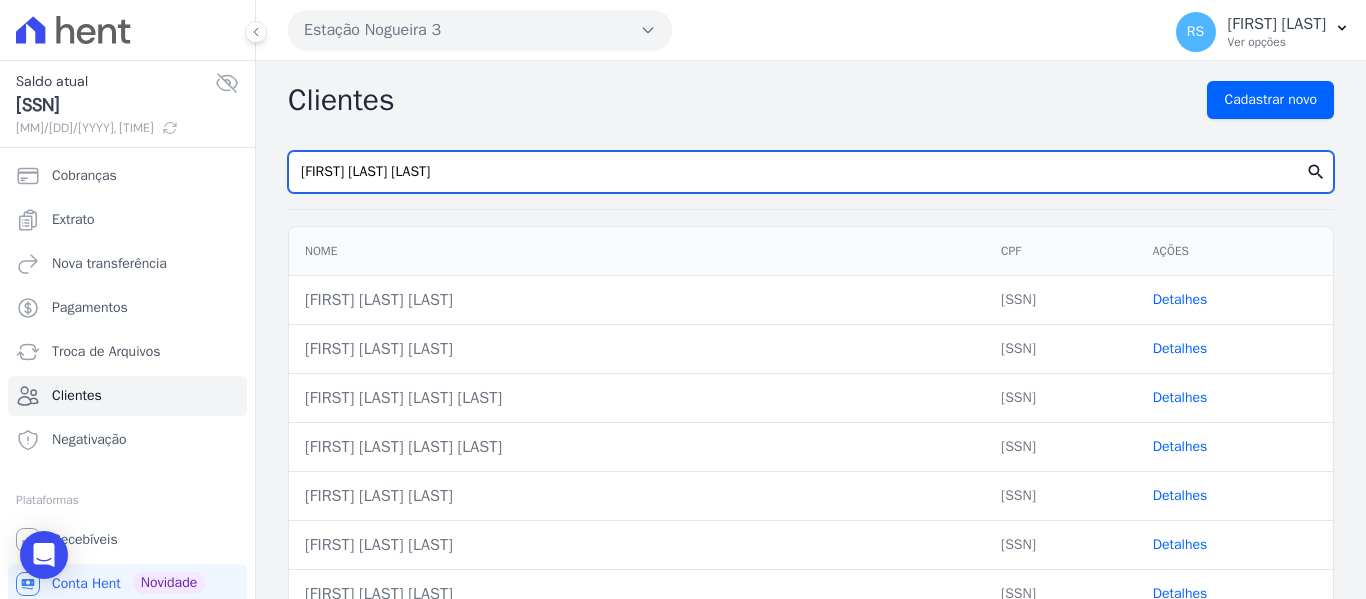 type on "[FIRST] [LAST] [LAST]" 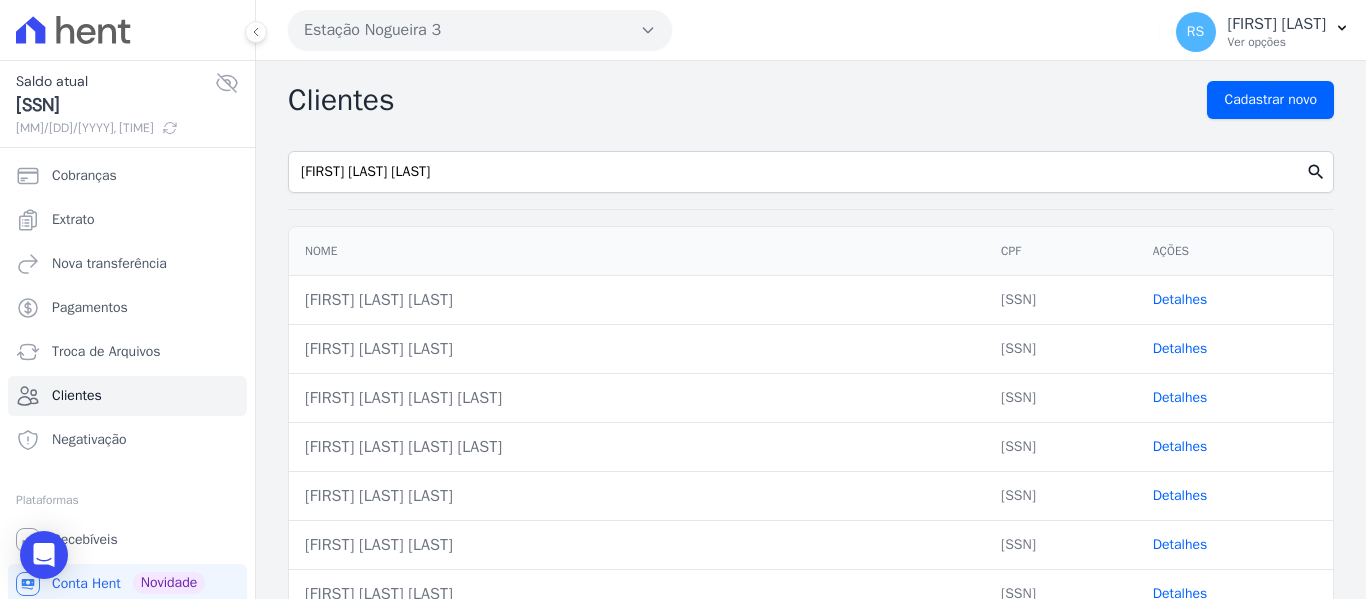 click on "search" at bounding box center (1316, 172) 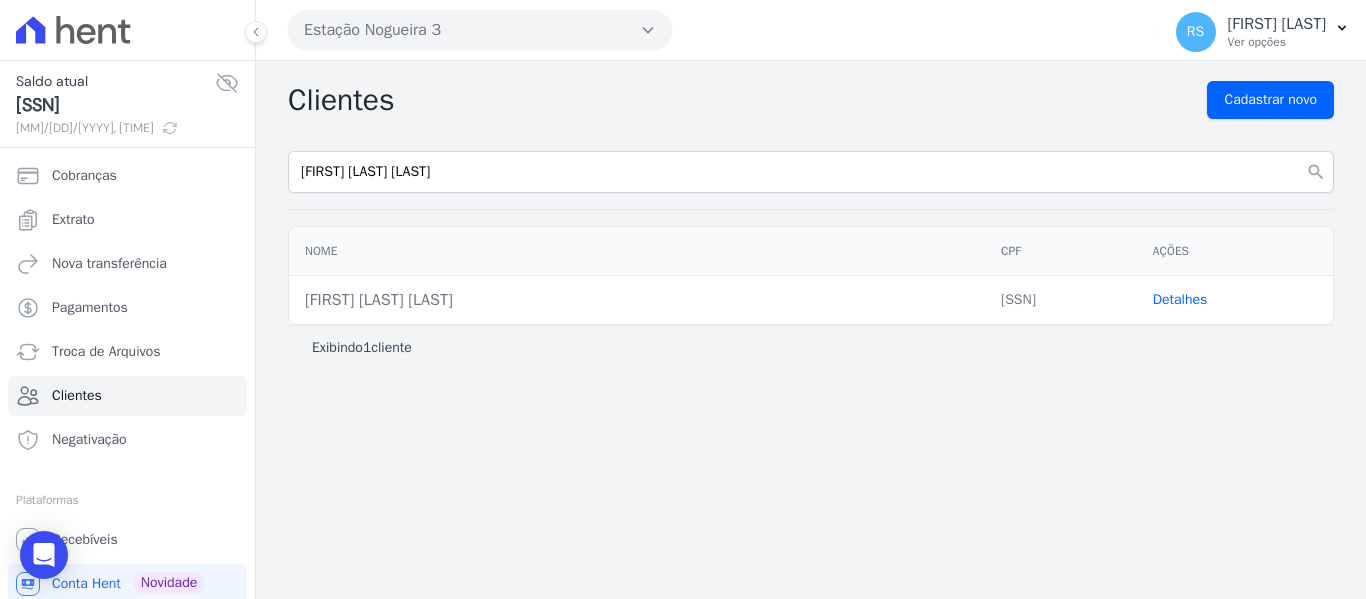click on "Detalhes" at bounding box center (1180, 299) 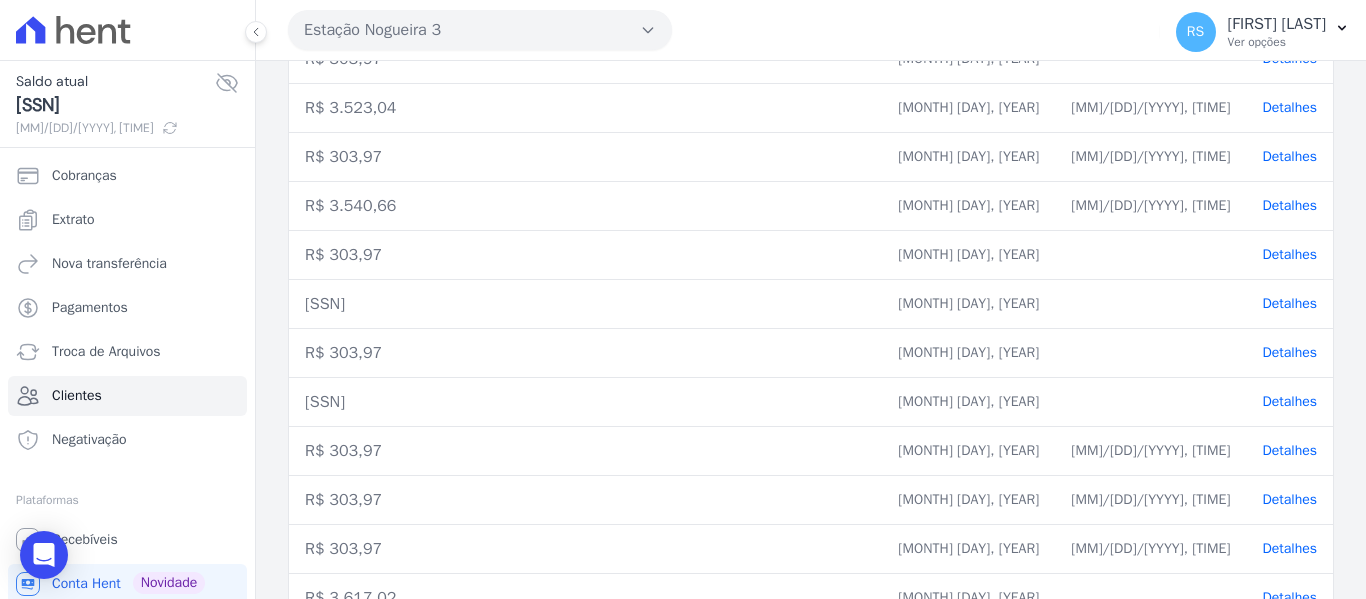 scroll, scrollTop: 652, scrollLeft: 0, axis: vertical 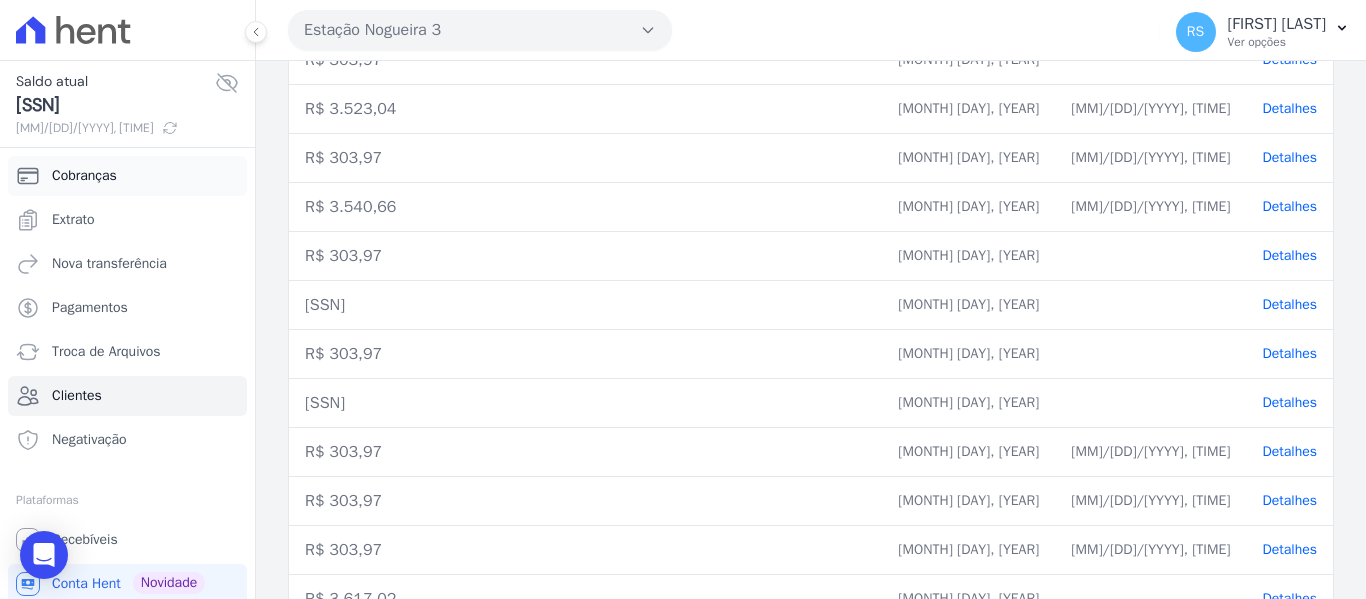 click on "Cobranças" at bounding box center [84, 176] 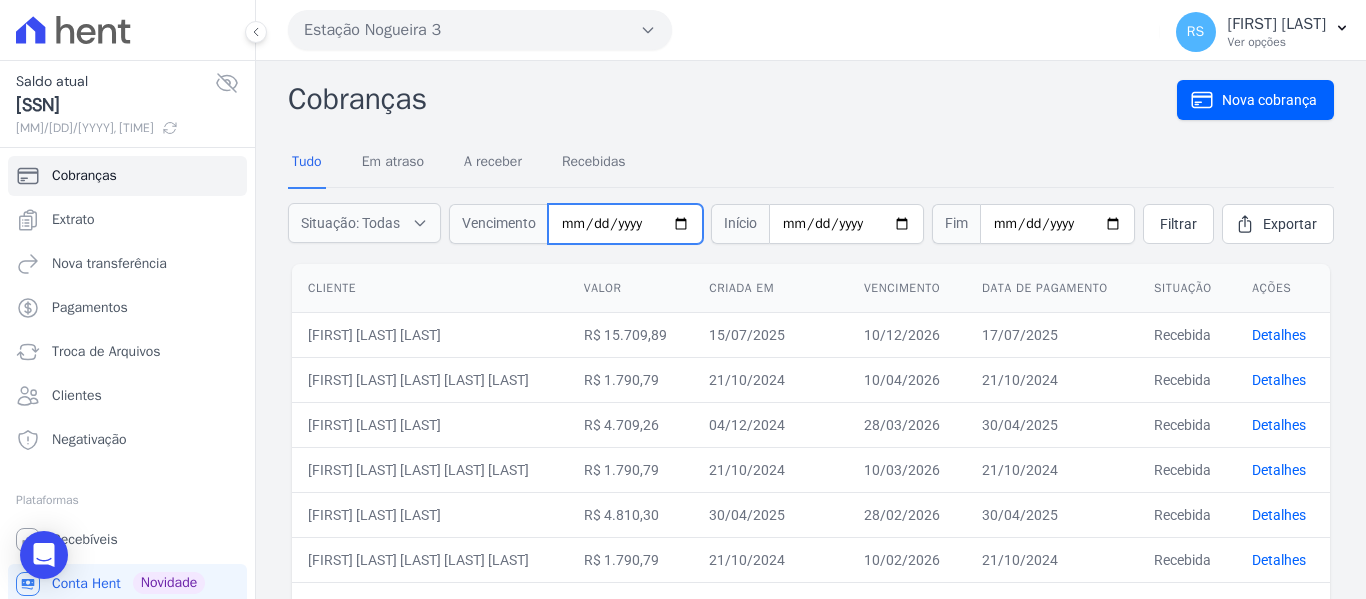 click at bounding box center [625, 224] 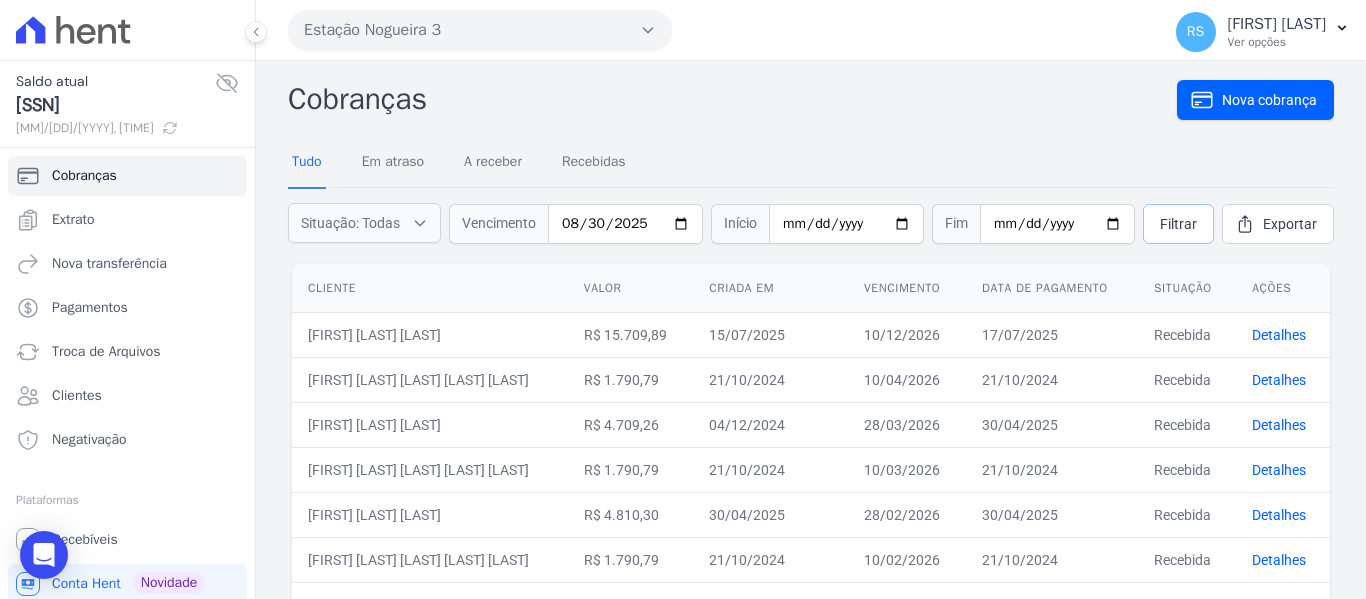 click on "Filtrar" at bounding box center [1178, 224] 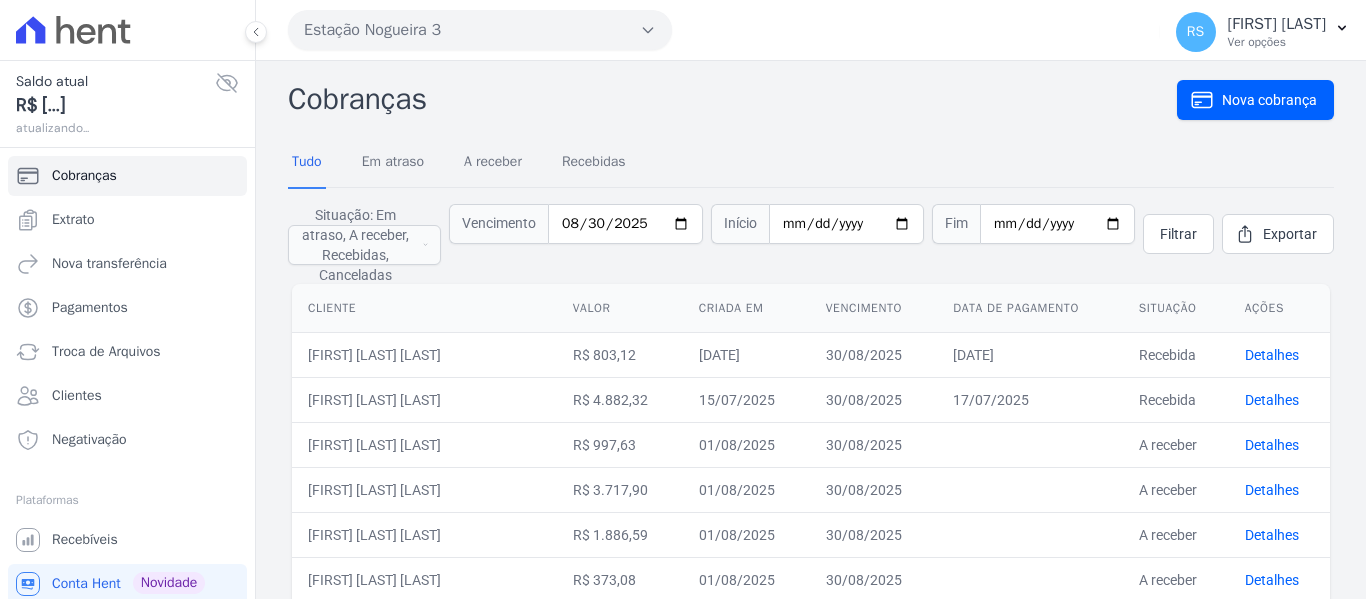 scroll, scrollTop: 0, scrollLeft: 0, axis: both 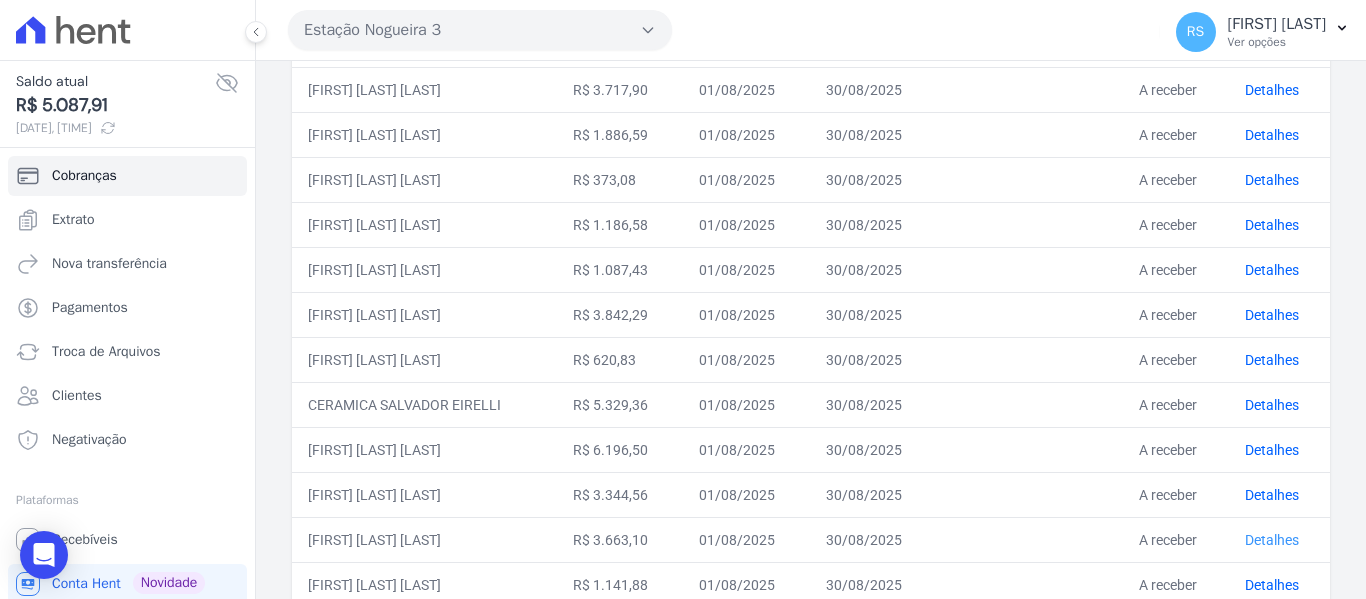 click on "Detalhes" at bounding box center (1272, 540) 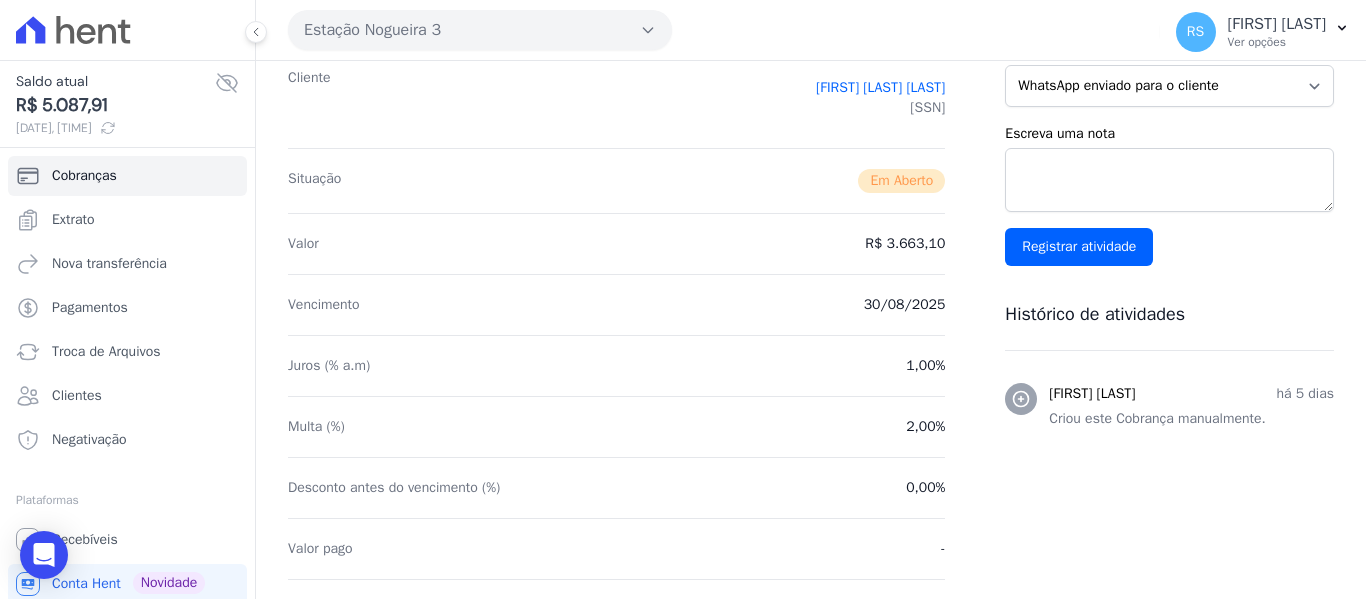 scroll, scrollTop: 0, scrollLeft: 0, axis: both 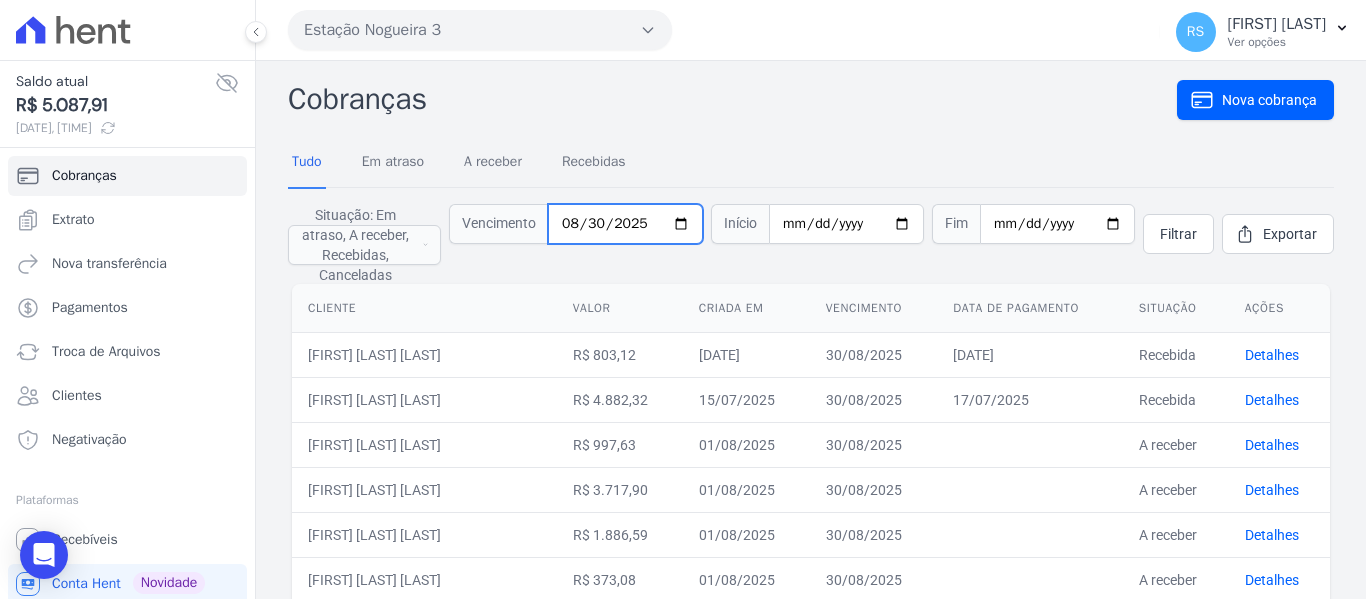 click on "2025-08-30" at bounding box center (625, 224) 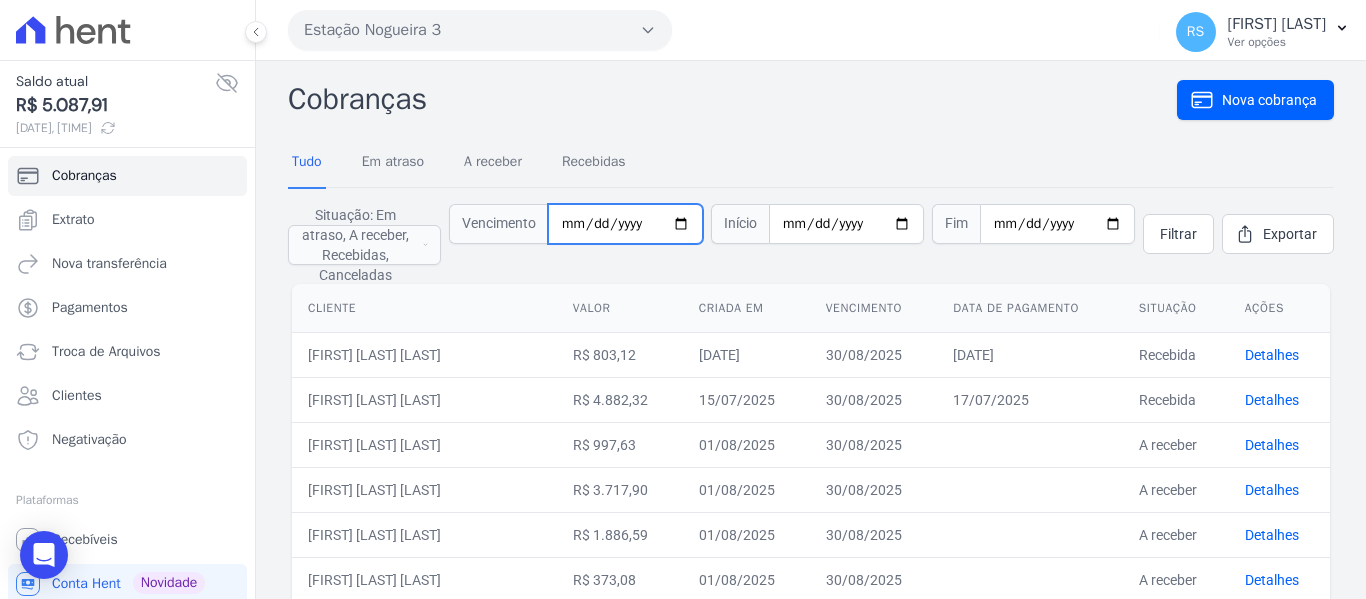 type on "2025-05-30" 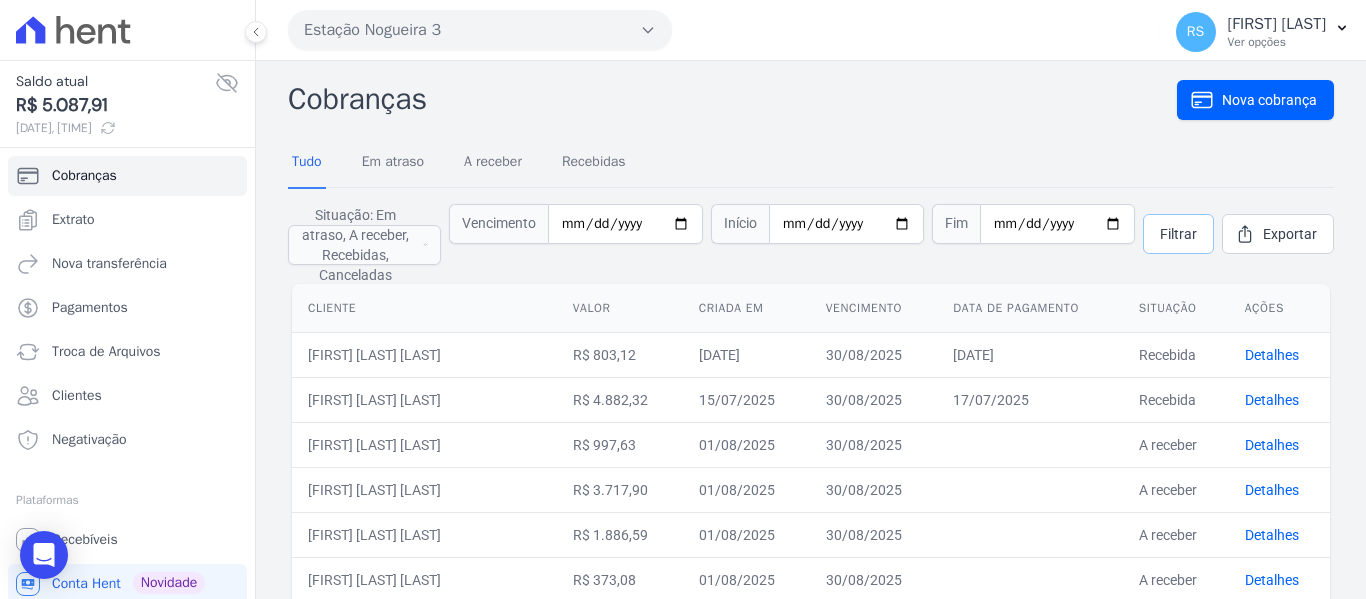 click on "Filtrar" at bounding box center [1178, 234] 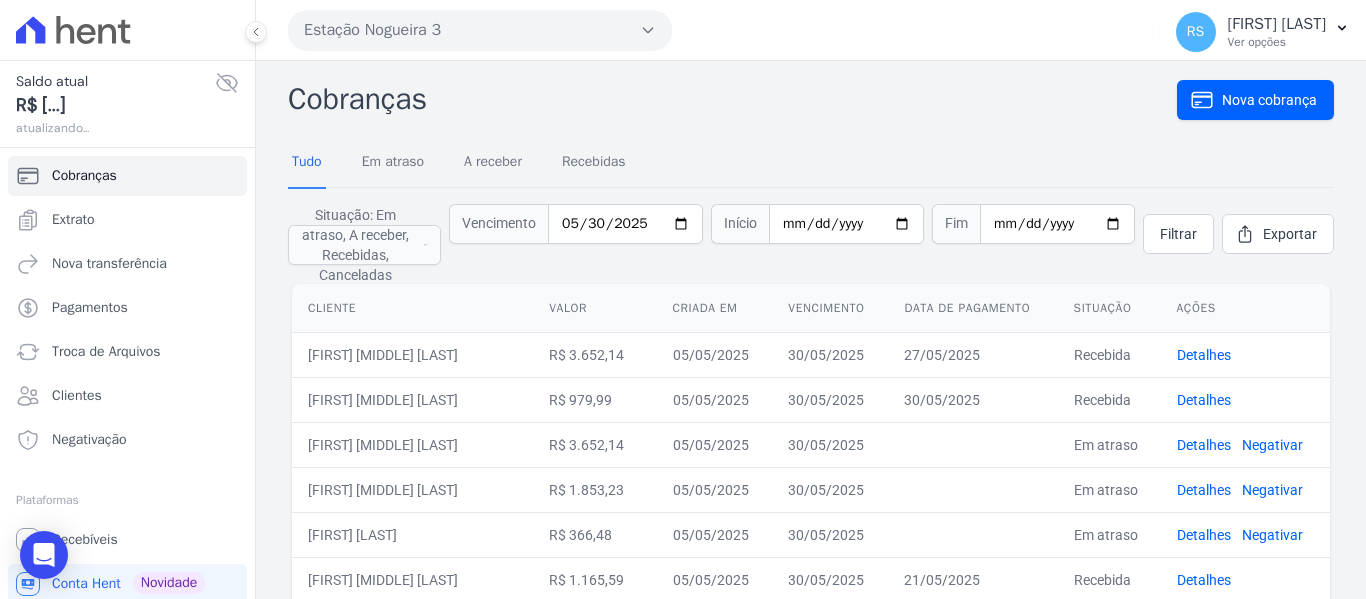 scroll, scrollTop: 0, scrollLeft: 0, axis: both 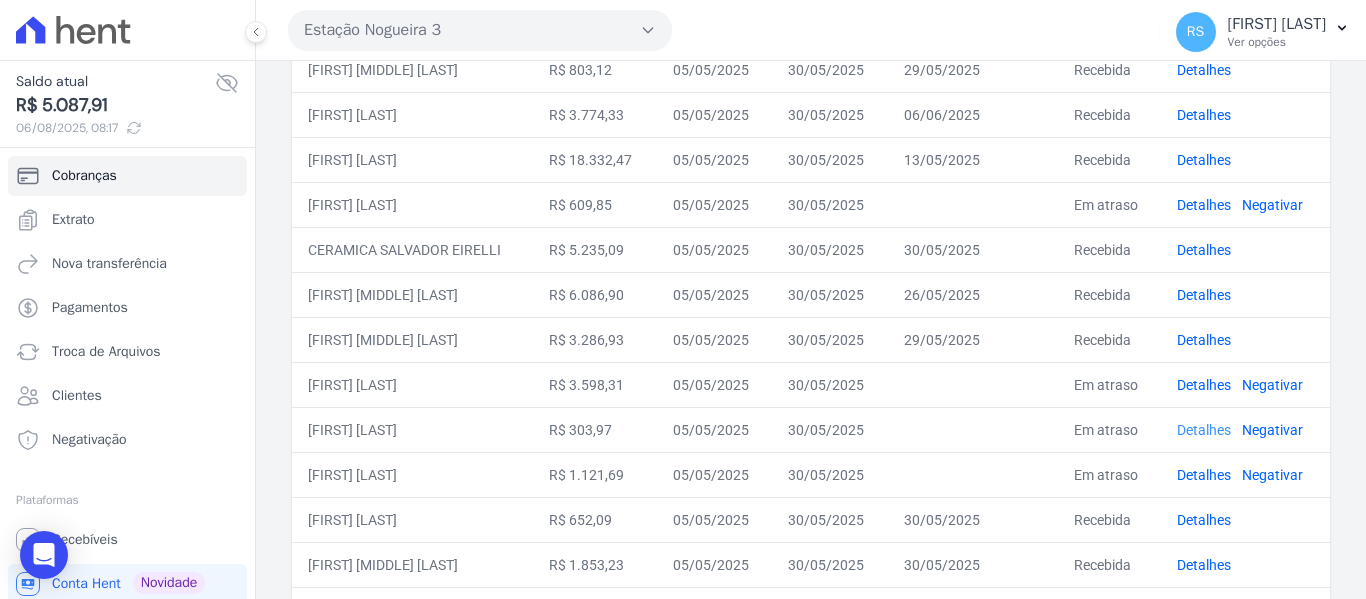 click on "Detalhes" at bounding box center [1204, 430] 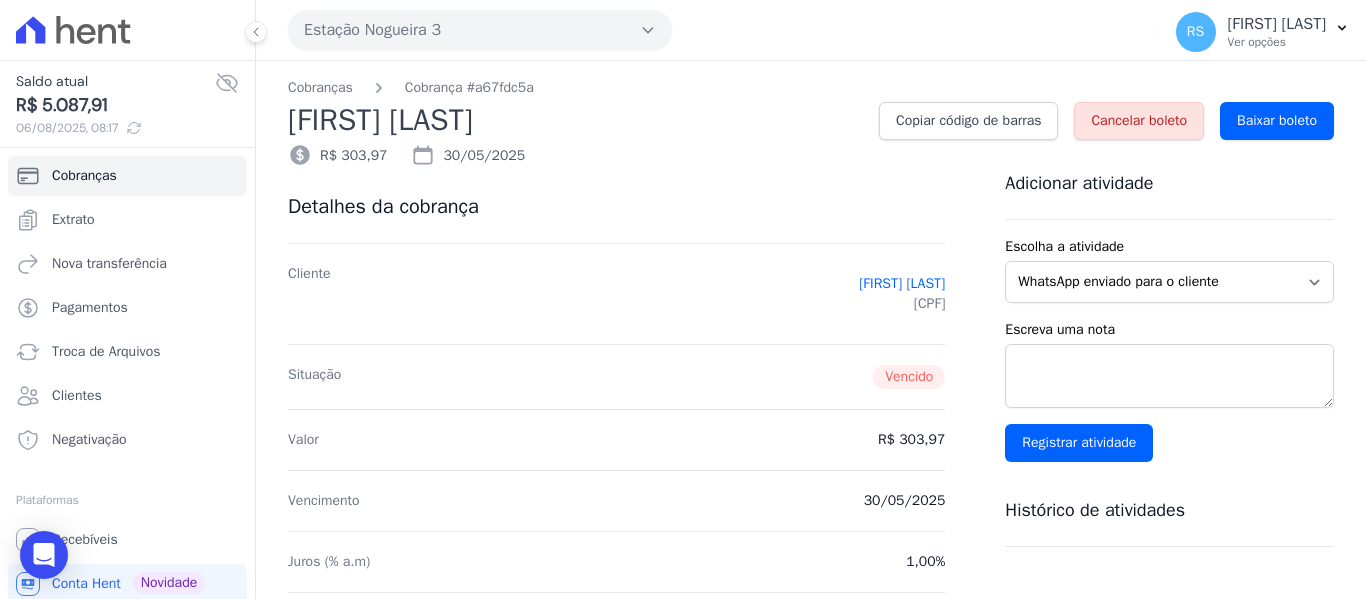 scroll, scrollTop: 0, scrollLeft: 0, axis: both 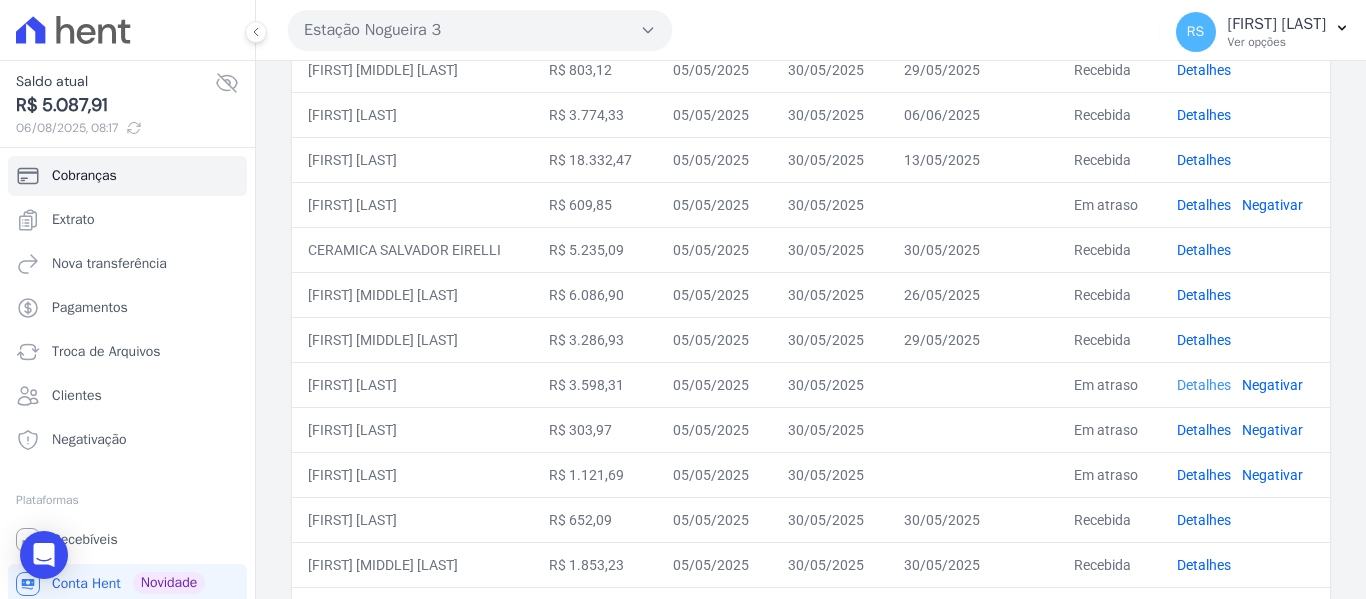 click on "Detalhes" at bounding box center (1204, 385) 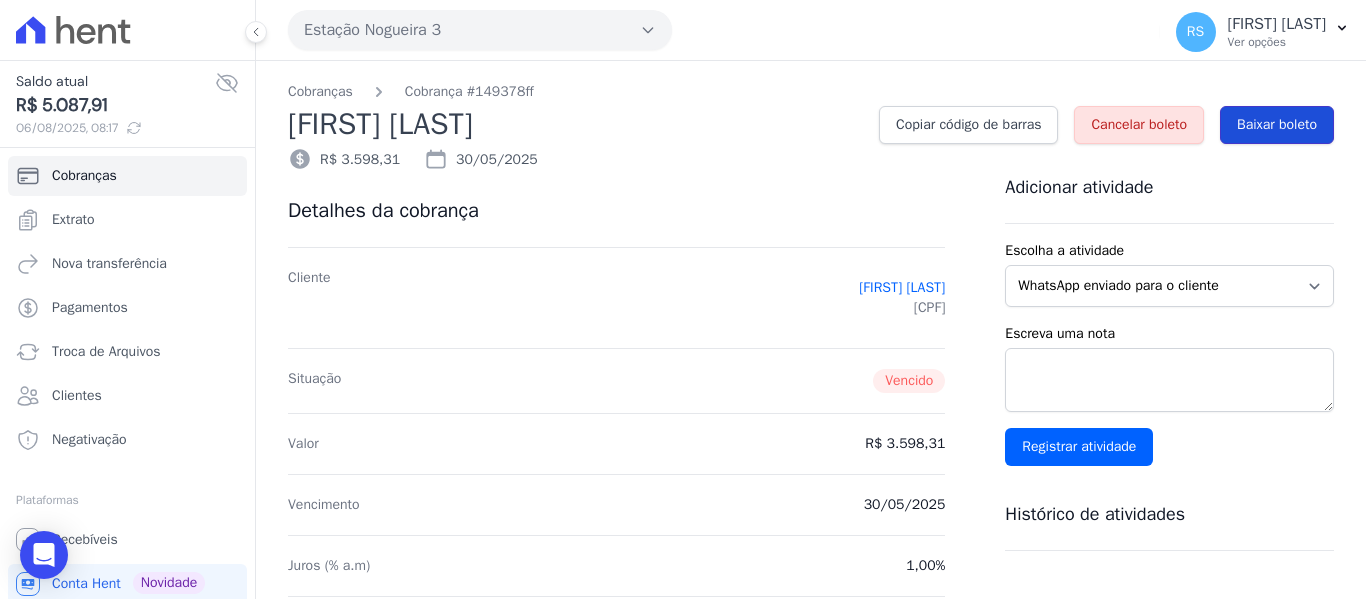 click on "Baixar boleto" at bounding box center (1277, 125) 